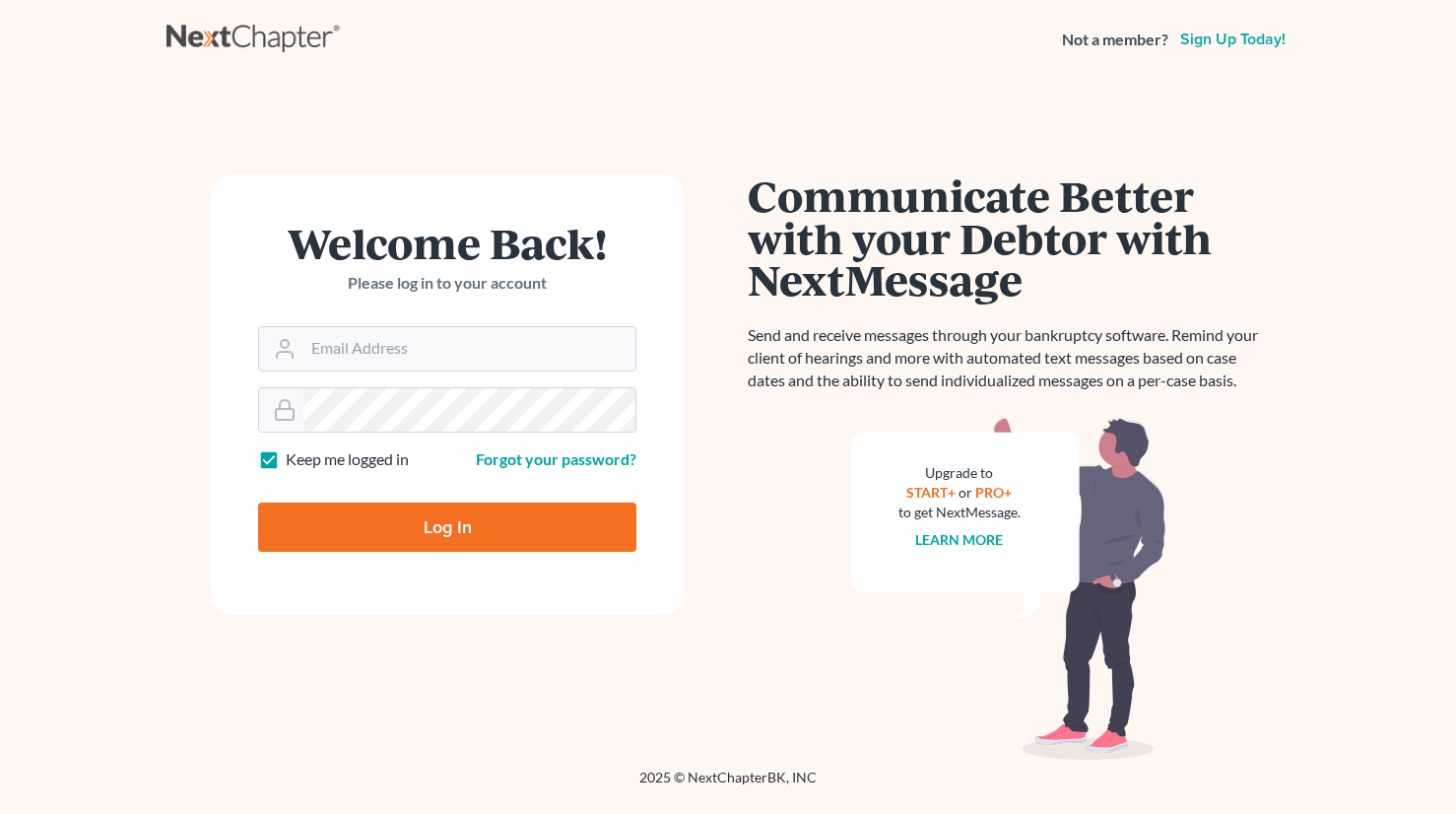 scroll, scrollTop: 0, scrollLeft: 0, axis: both 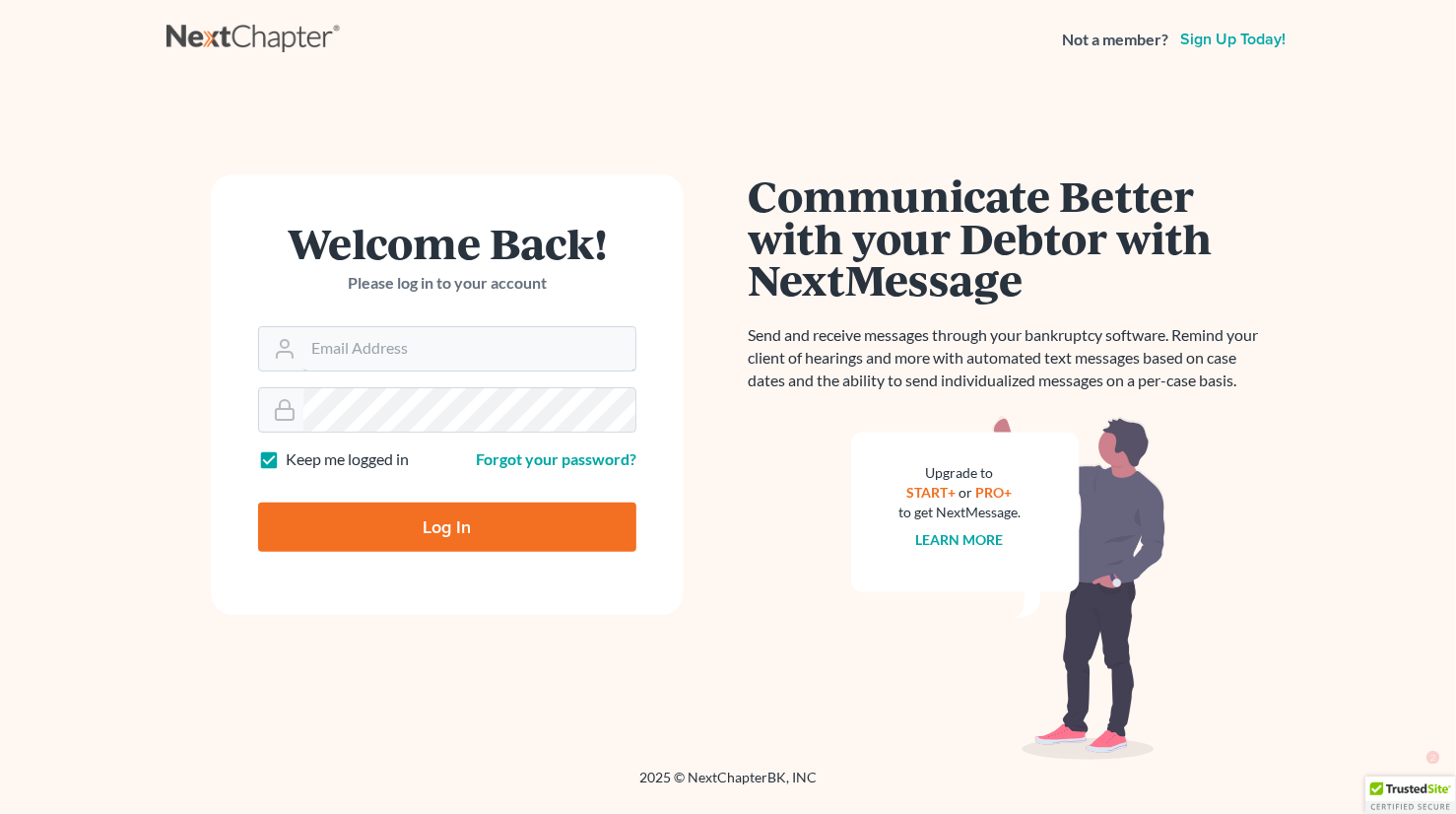 type on "monika@karinalucidlaw.com" 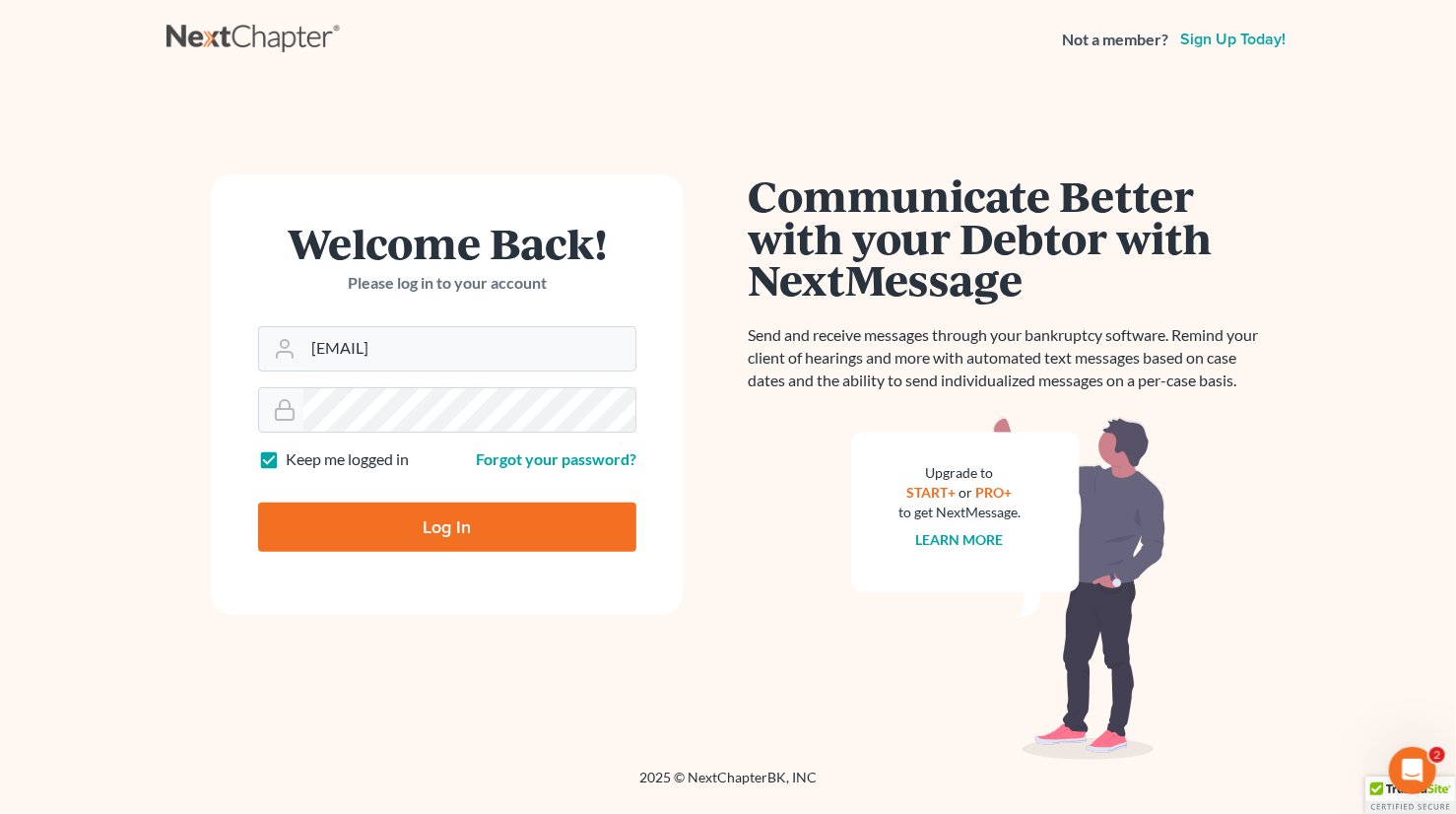 scroll, scrollTop: 0, scrollLeft: 0, axis: both 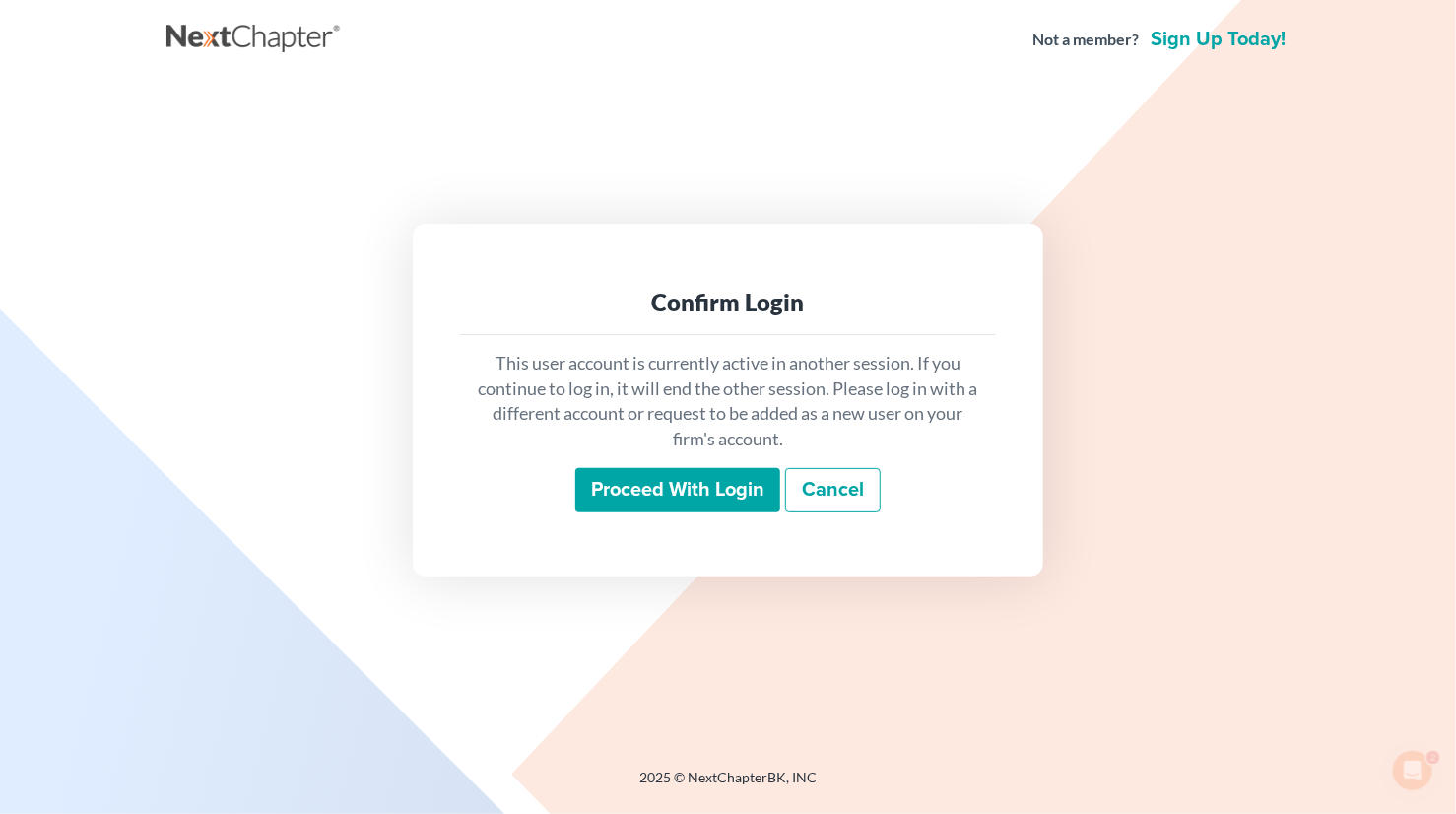 click on "Proceed with login" at bounding box center (678, 491) 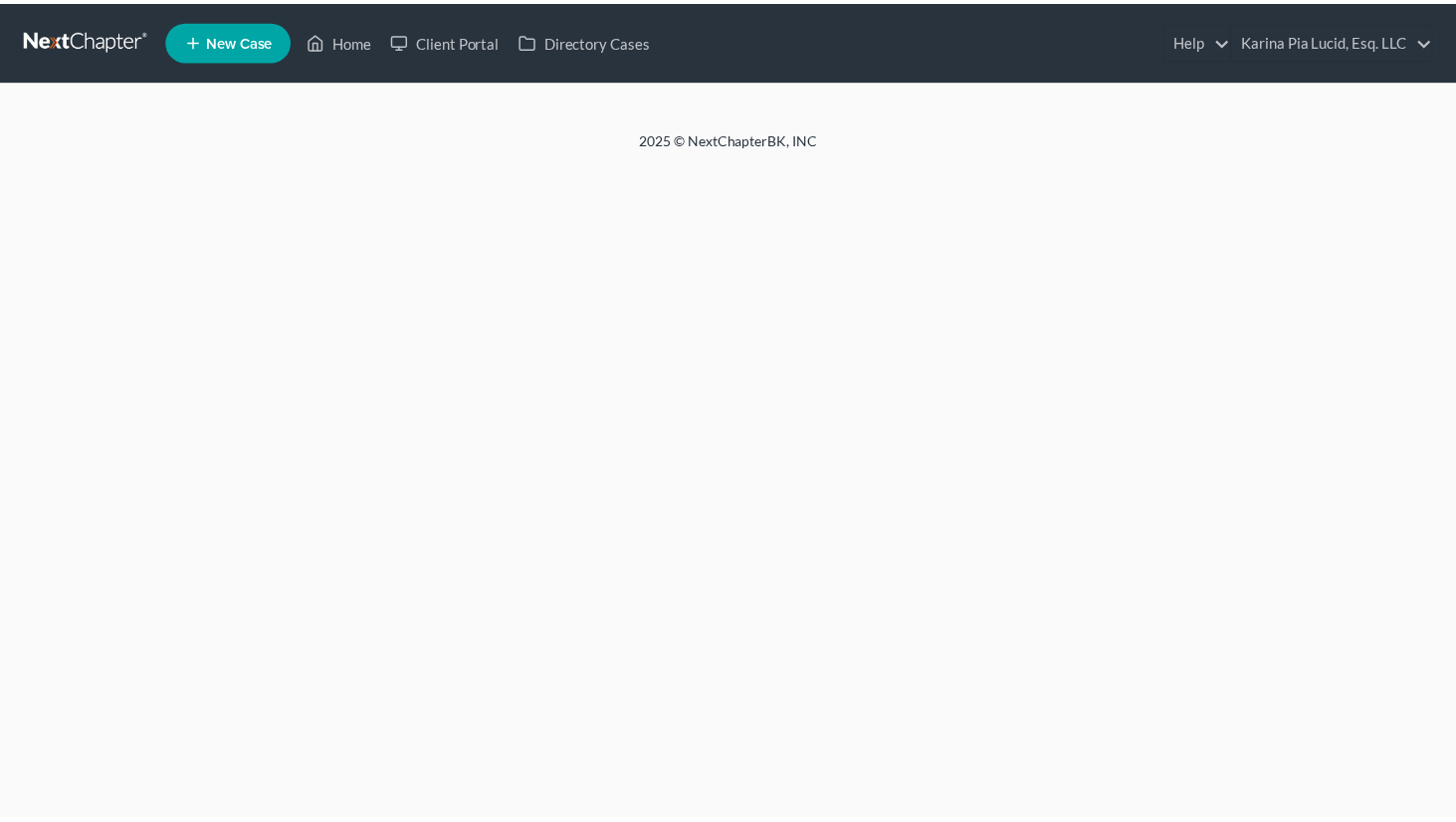 scroll, scrollTop: 0, scrollLeft: 0, axis: both 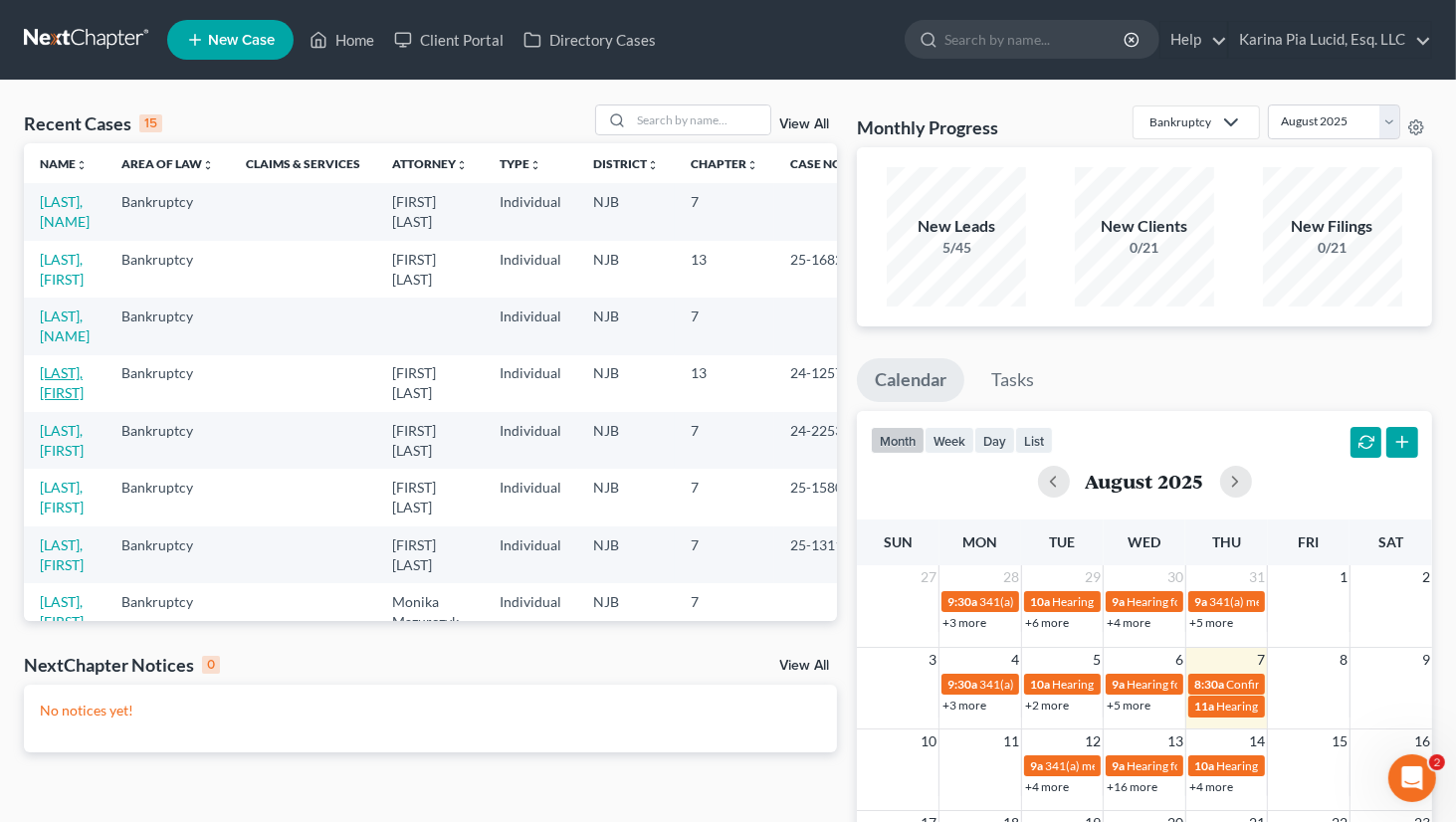 drag, startPoint x: 56, startPoint y: 381, endPoint x: 76, endPoint y: 382, distance: 20.024984 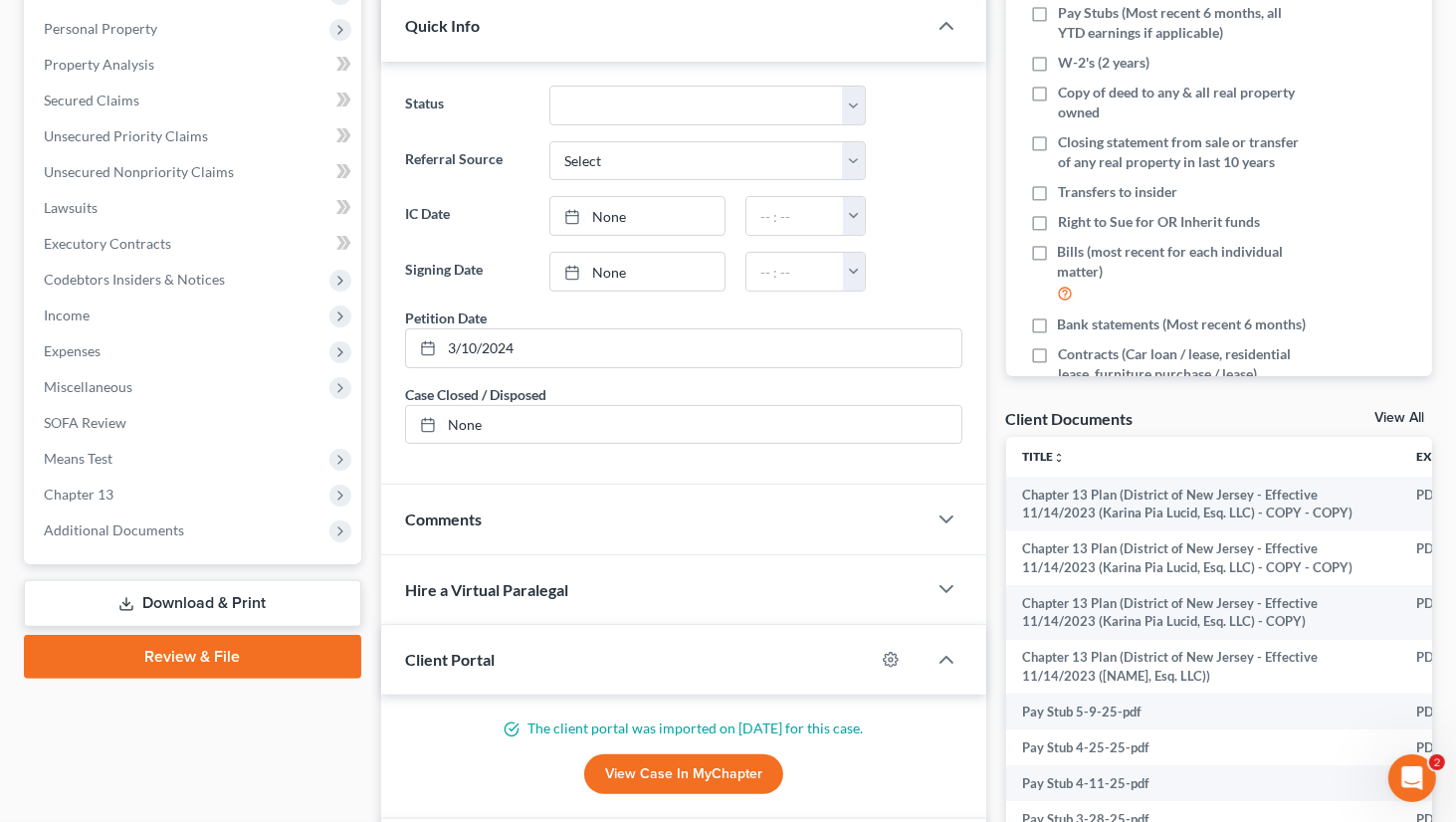 scroll, scrollTop: 498, scrollLeft: 0, axis: vertical 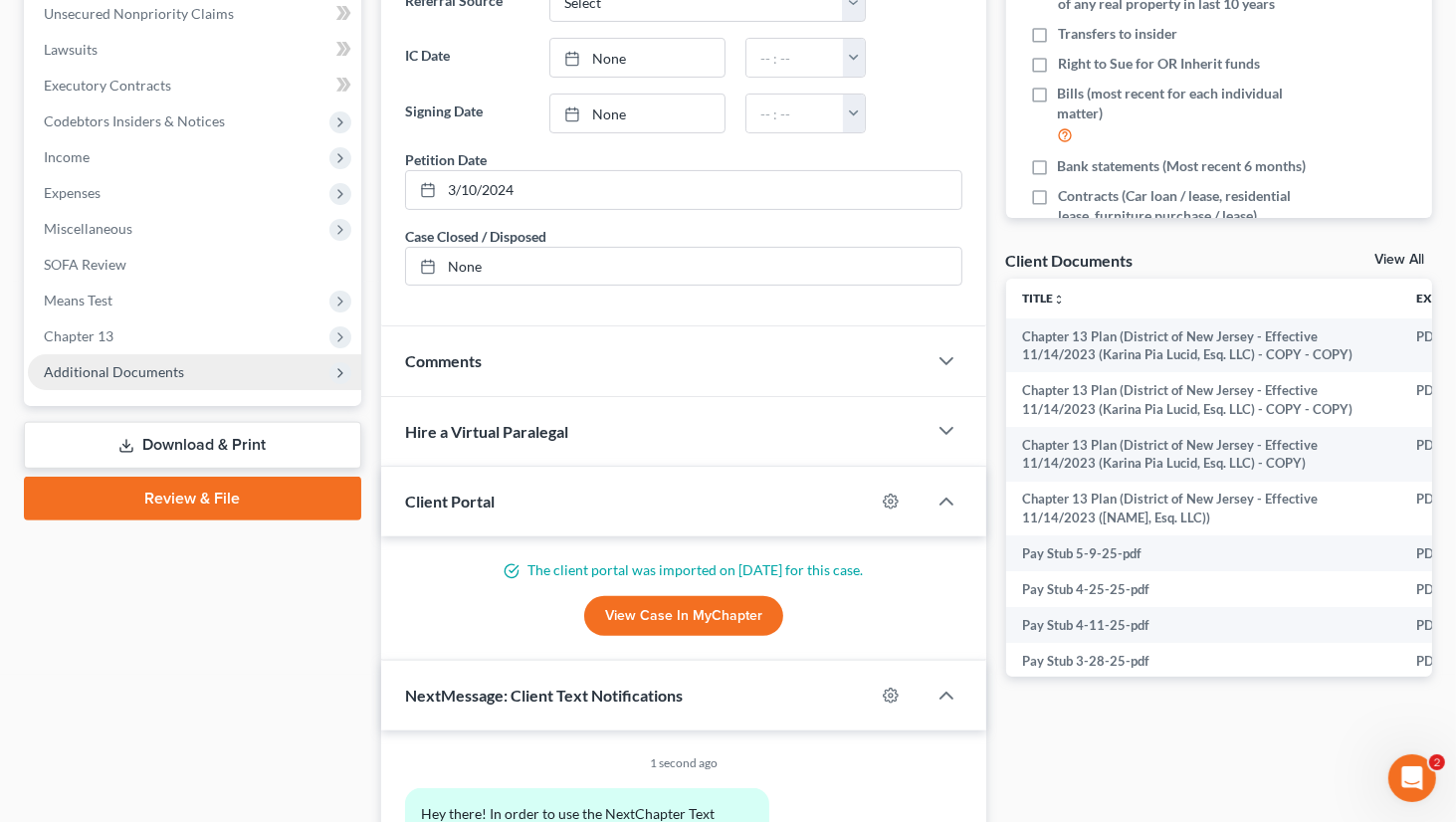 click on "Additional Documents" at bounding box center (113, 371) 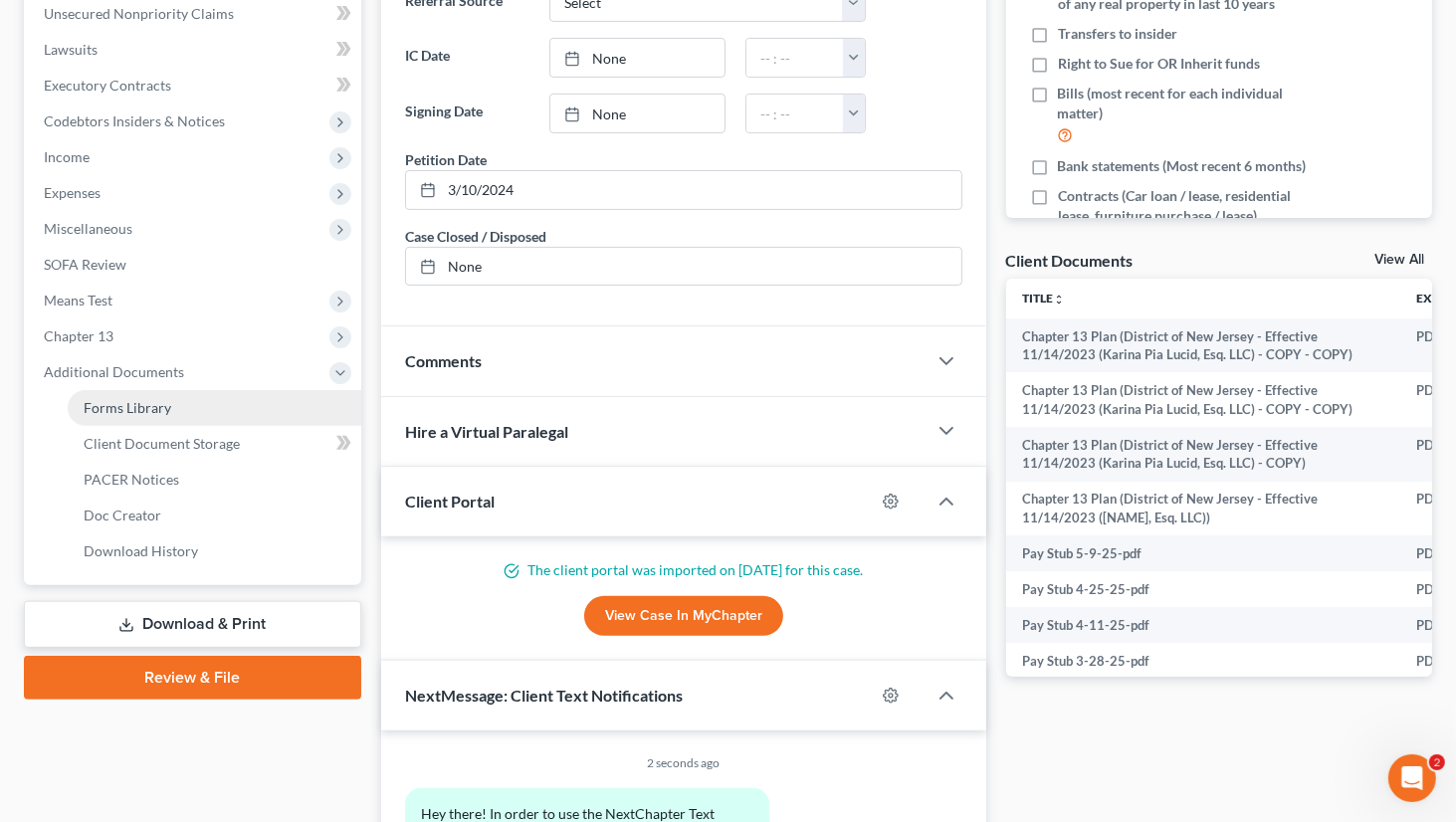 click on "Forms Library" at bounding box center [214, 408] 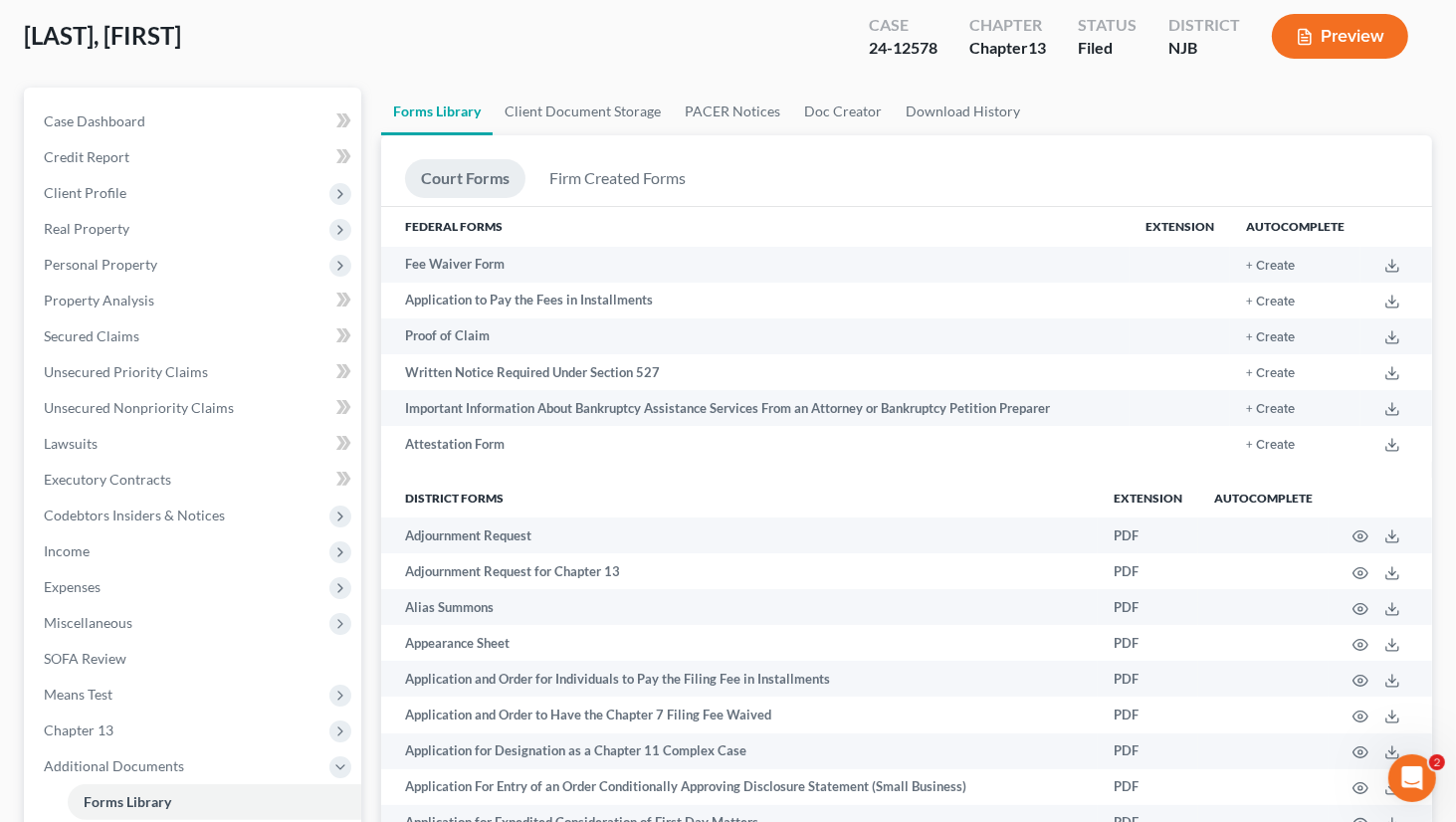 scroll, scrollTop: 0, scrollLeft: 0, axis: both 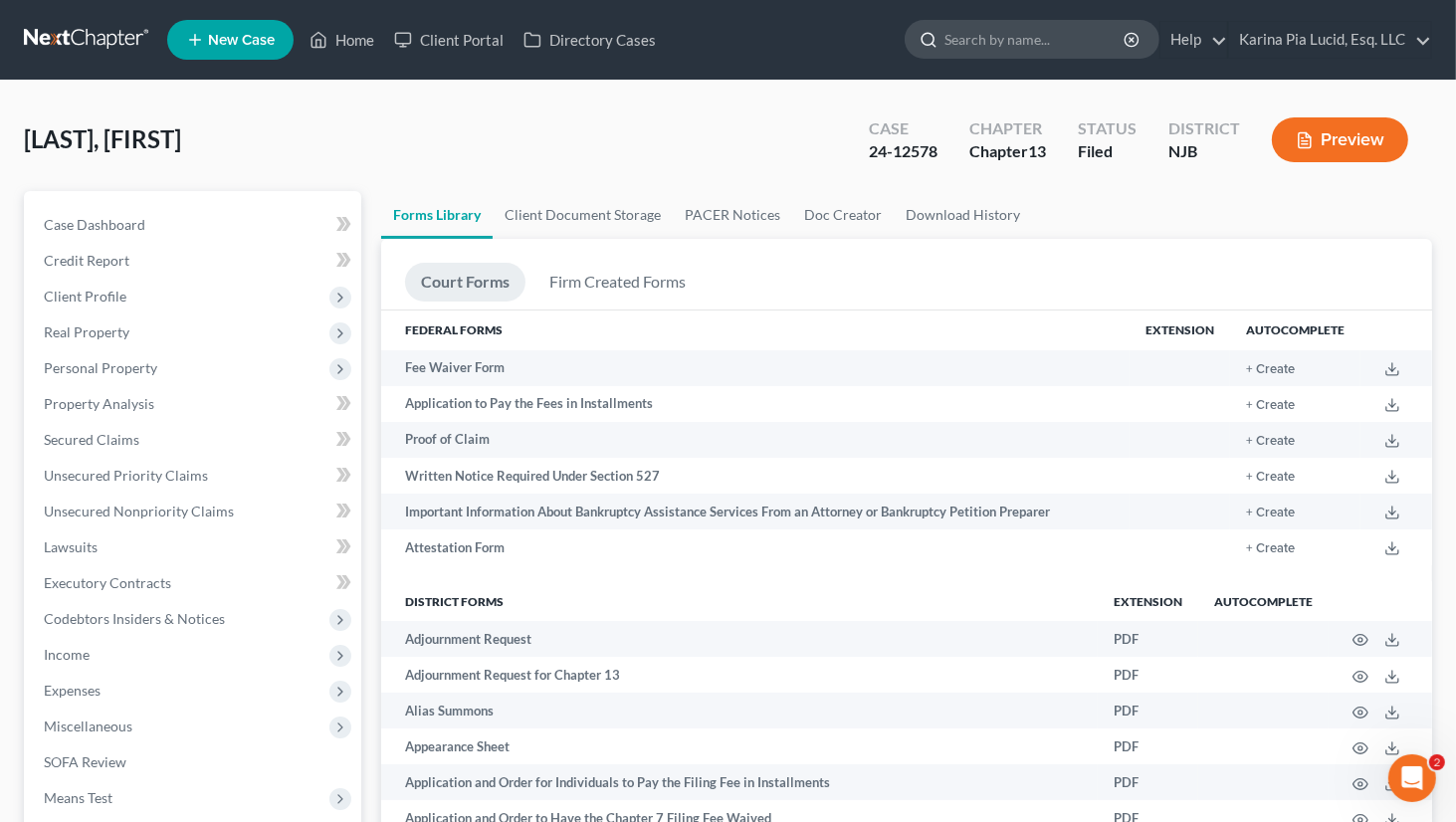 click at bounding box center [1035, 39] 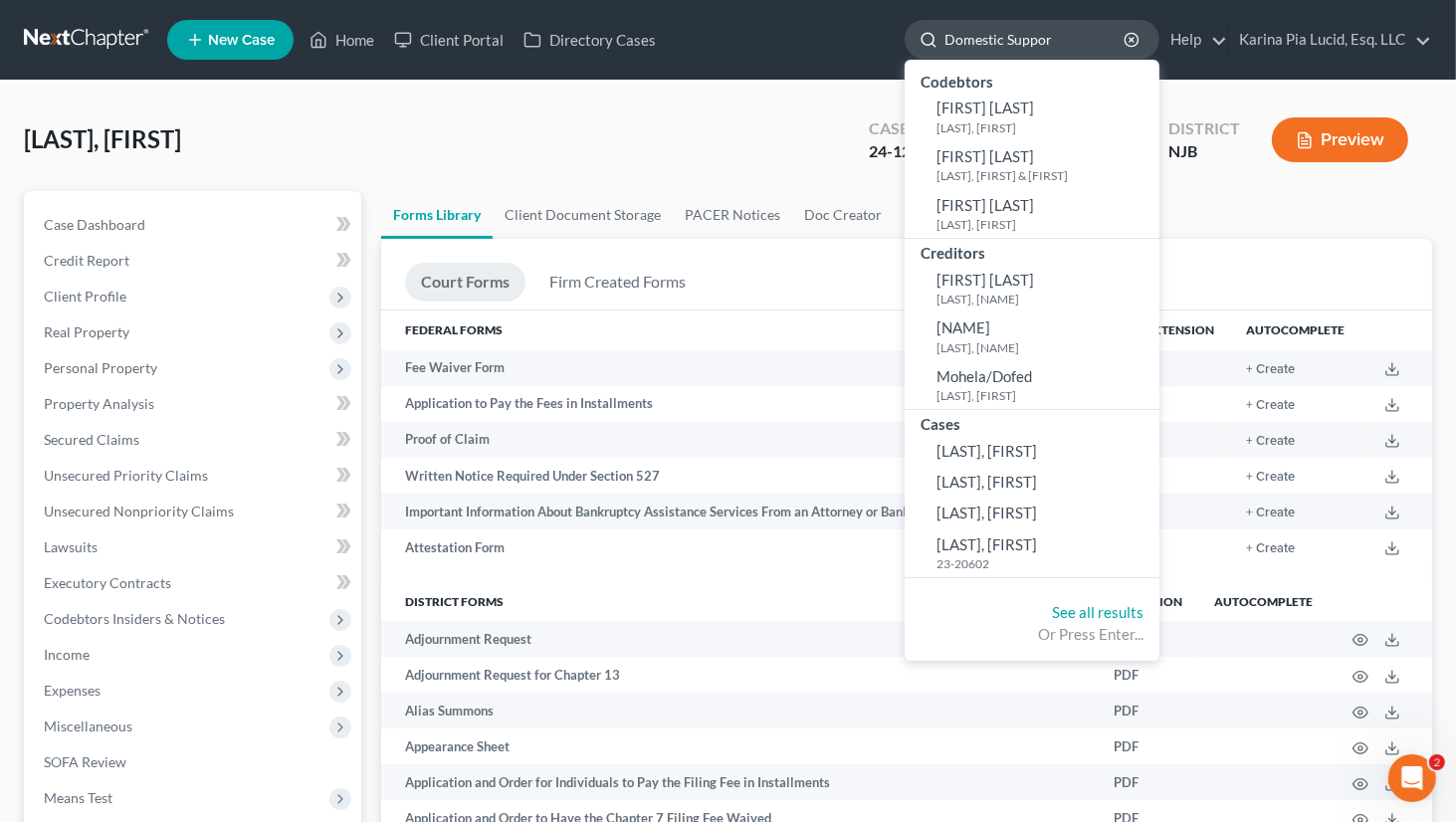 type on "Domestic Support" 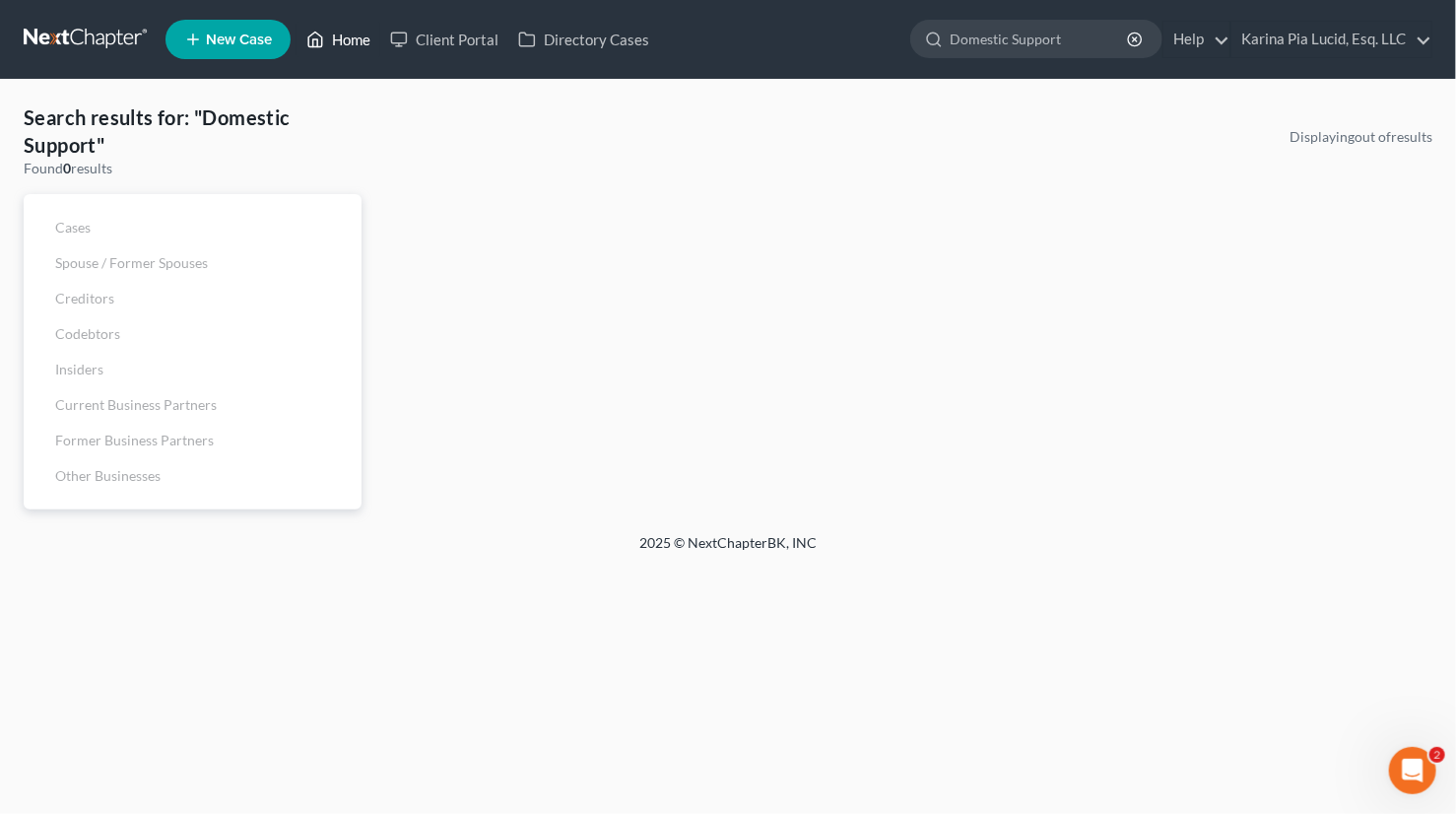 click on "Home" at bounding box center [338, 39] 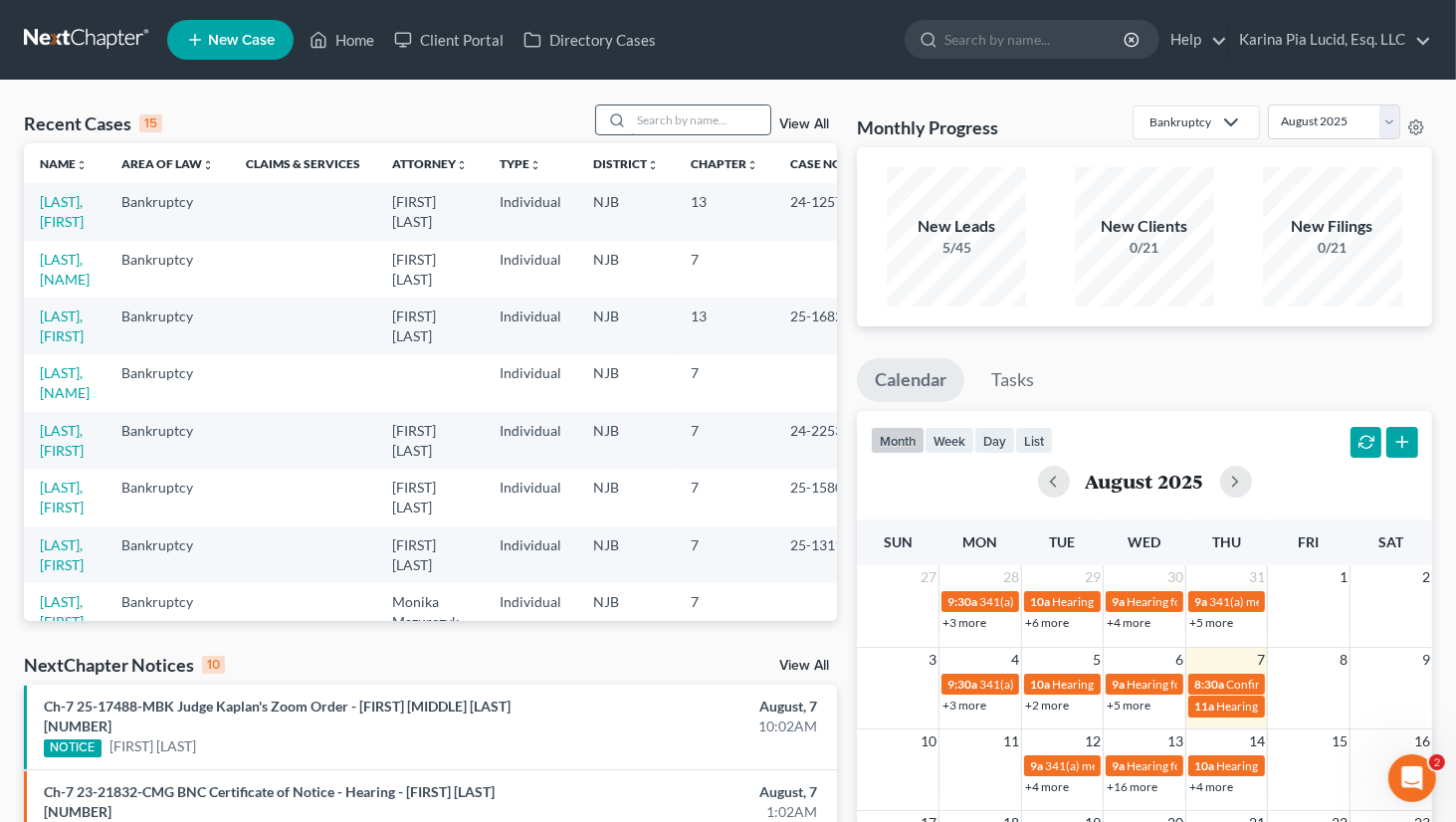 click at bounding box center [701, 119] 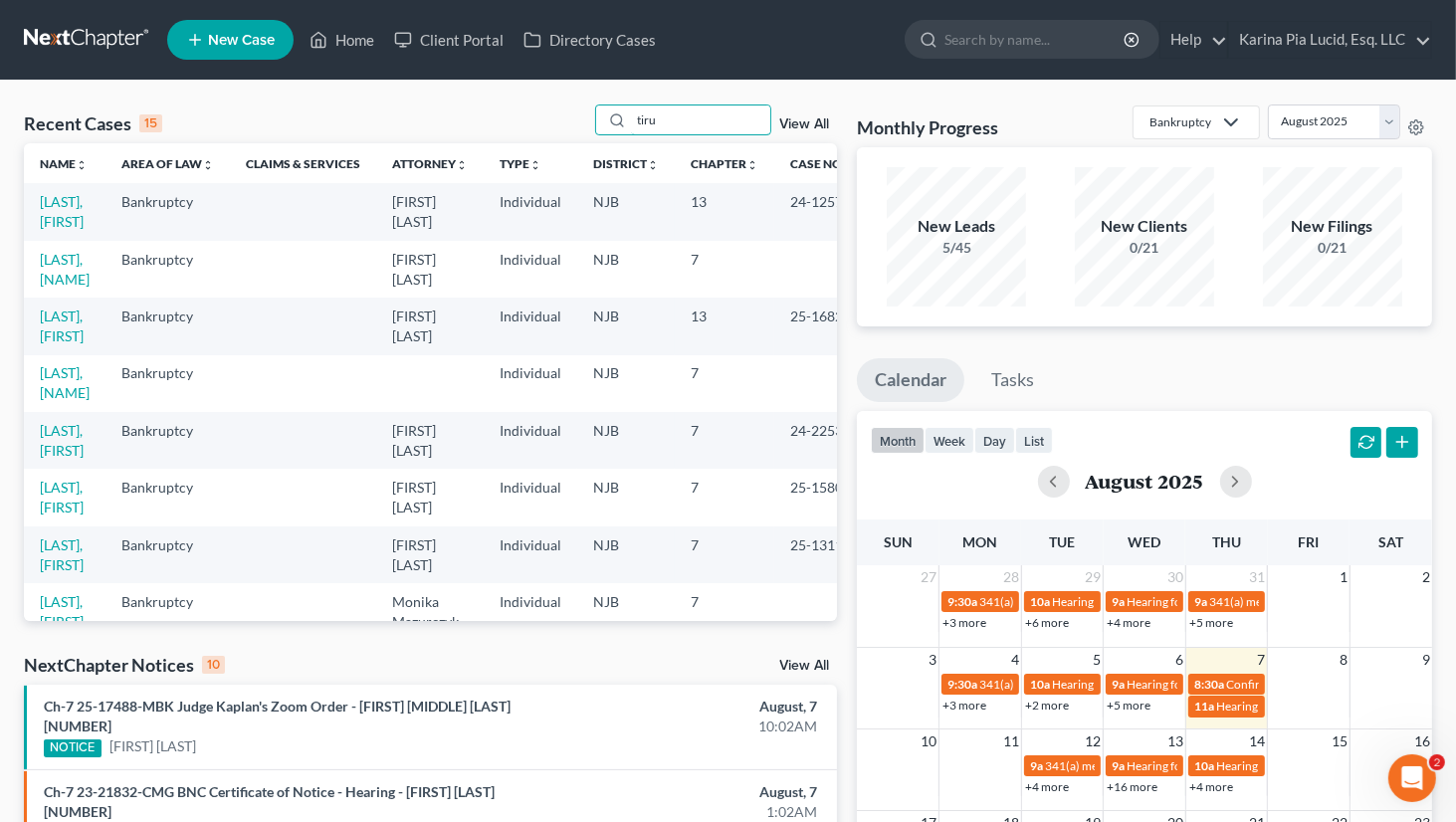 type on "tiru" 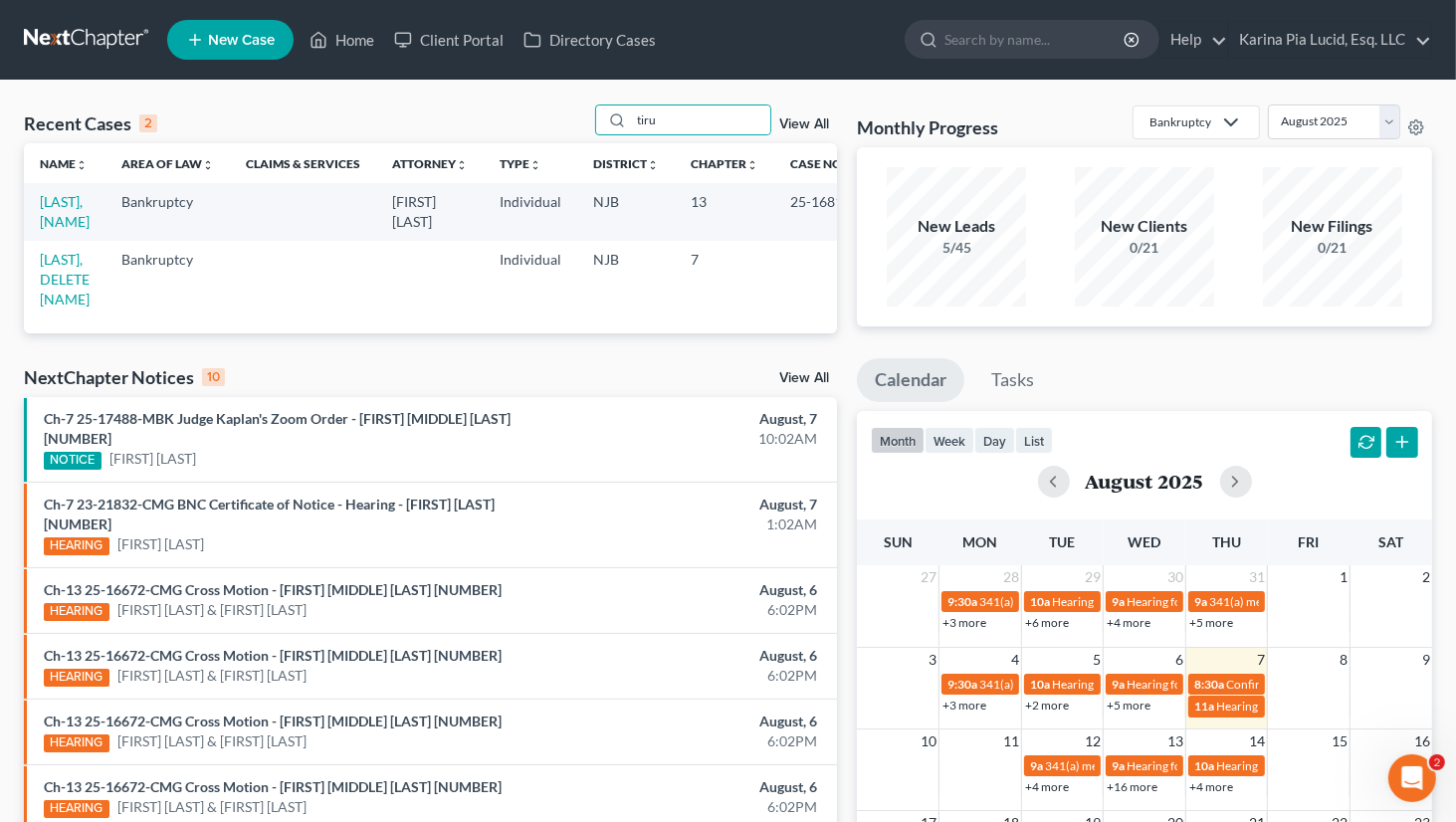click on "[LAST], [NAME]" at bounding box center (65, 211) 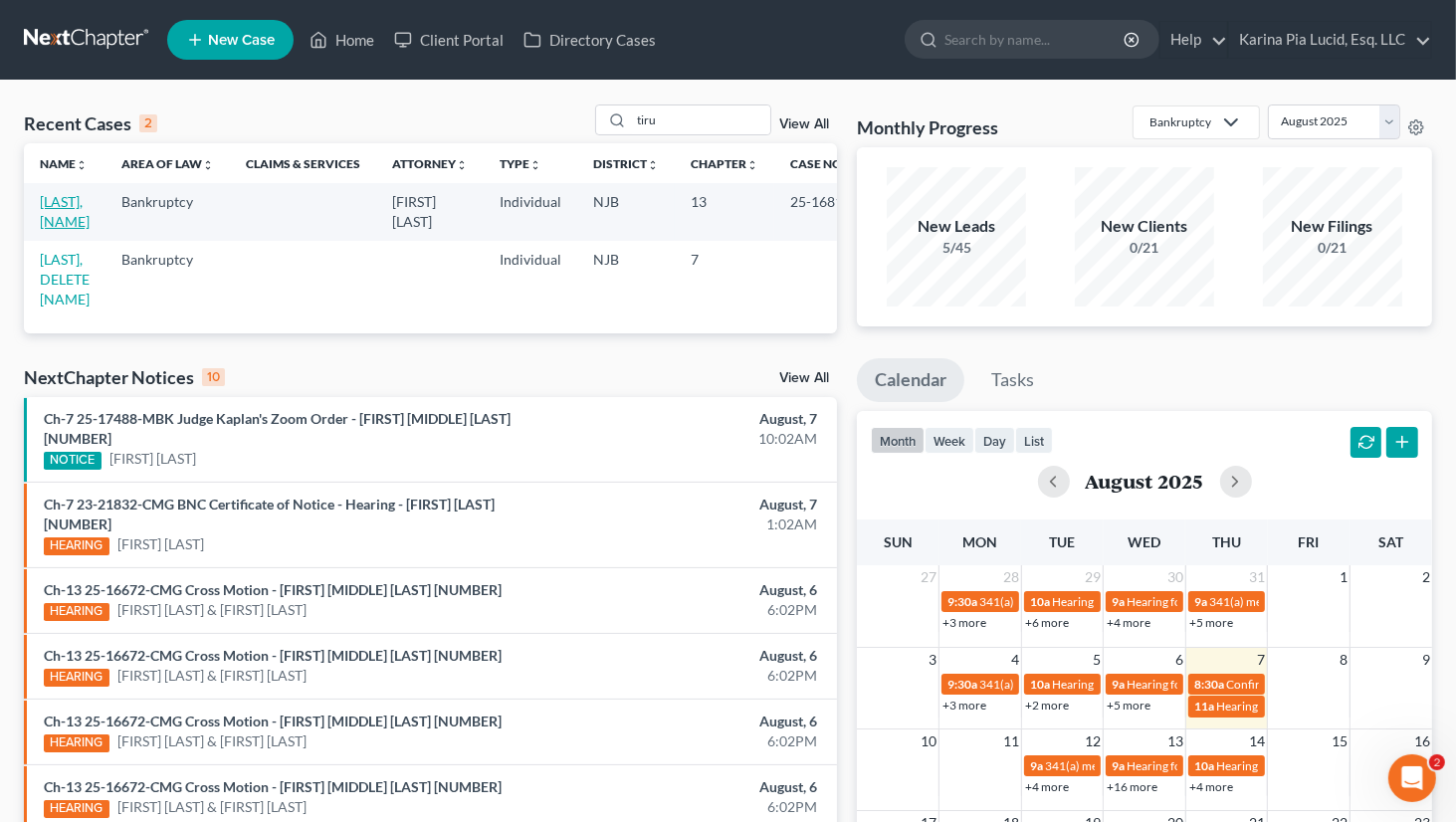 click on "[LAST], [NAME]" at bounding box center (65, 211) 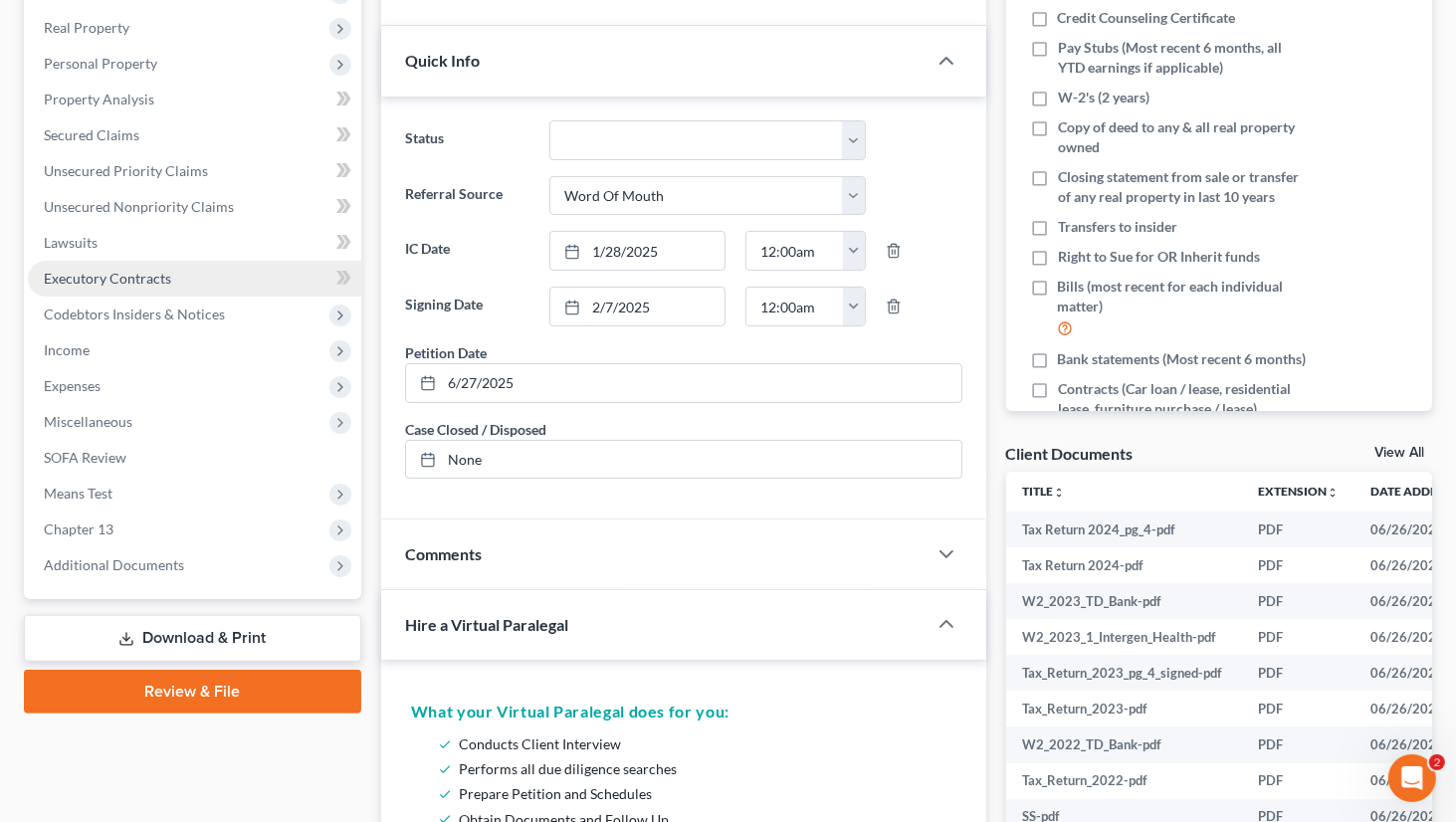 scroll, scrollTop: 498, scrollLeft: 0, axis: vertical 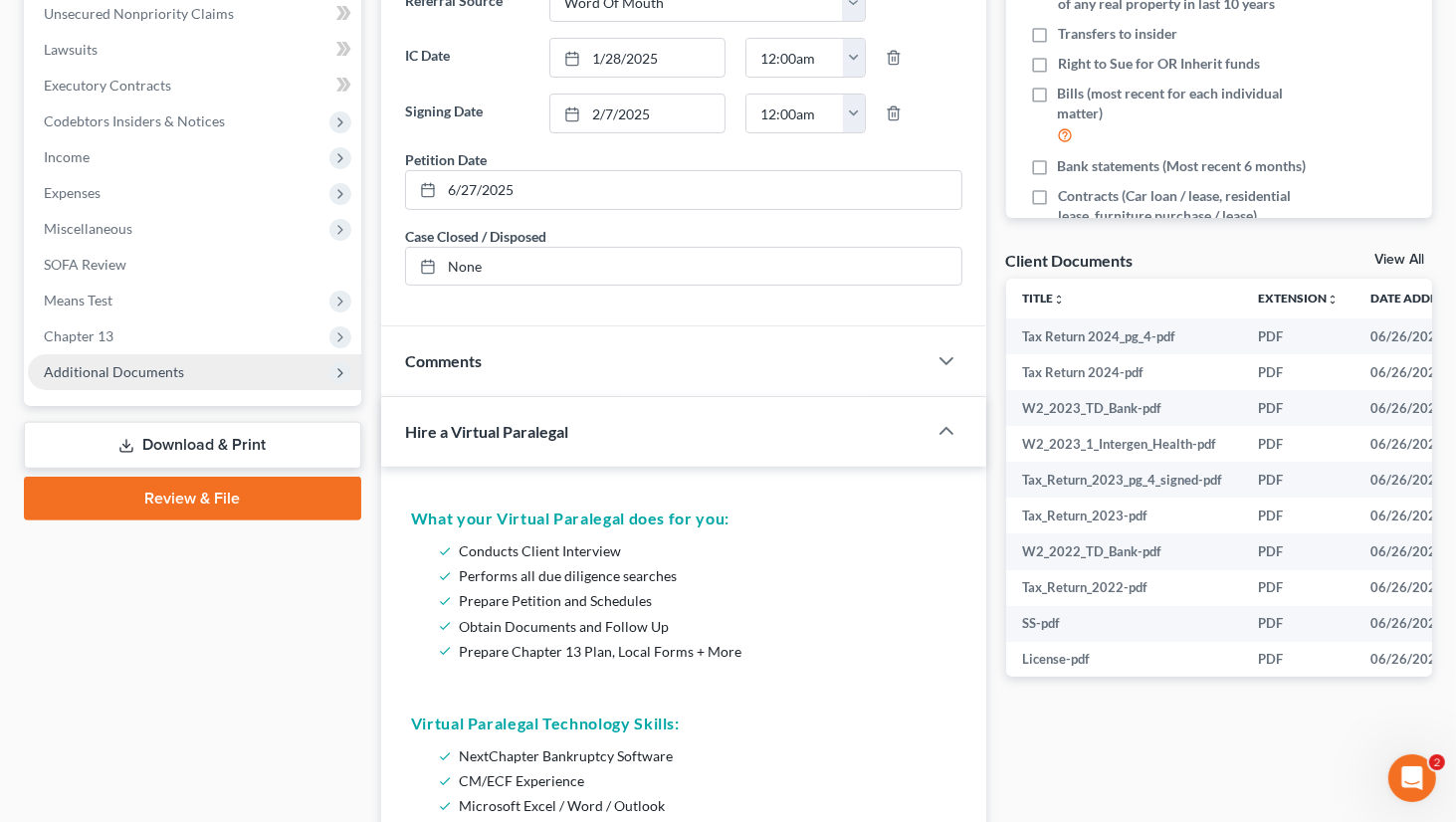 click on "Additional Documents" at bounding box center (113, 371) 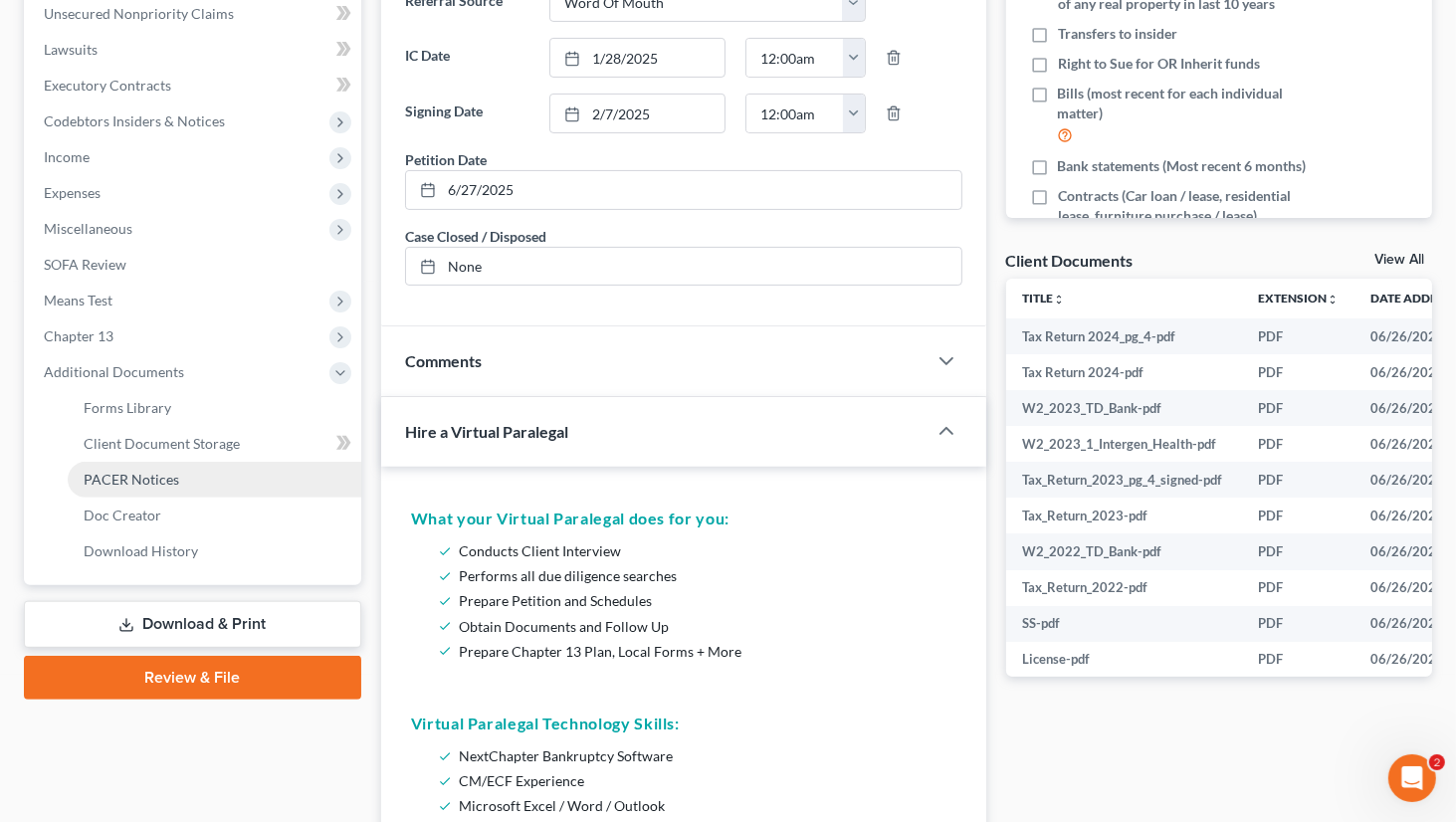 click on "PACER Notices" at bounding box center [131, 479] 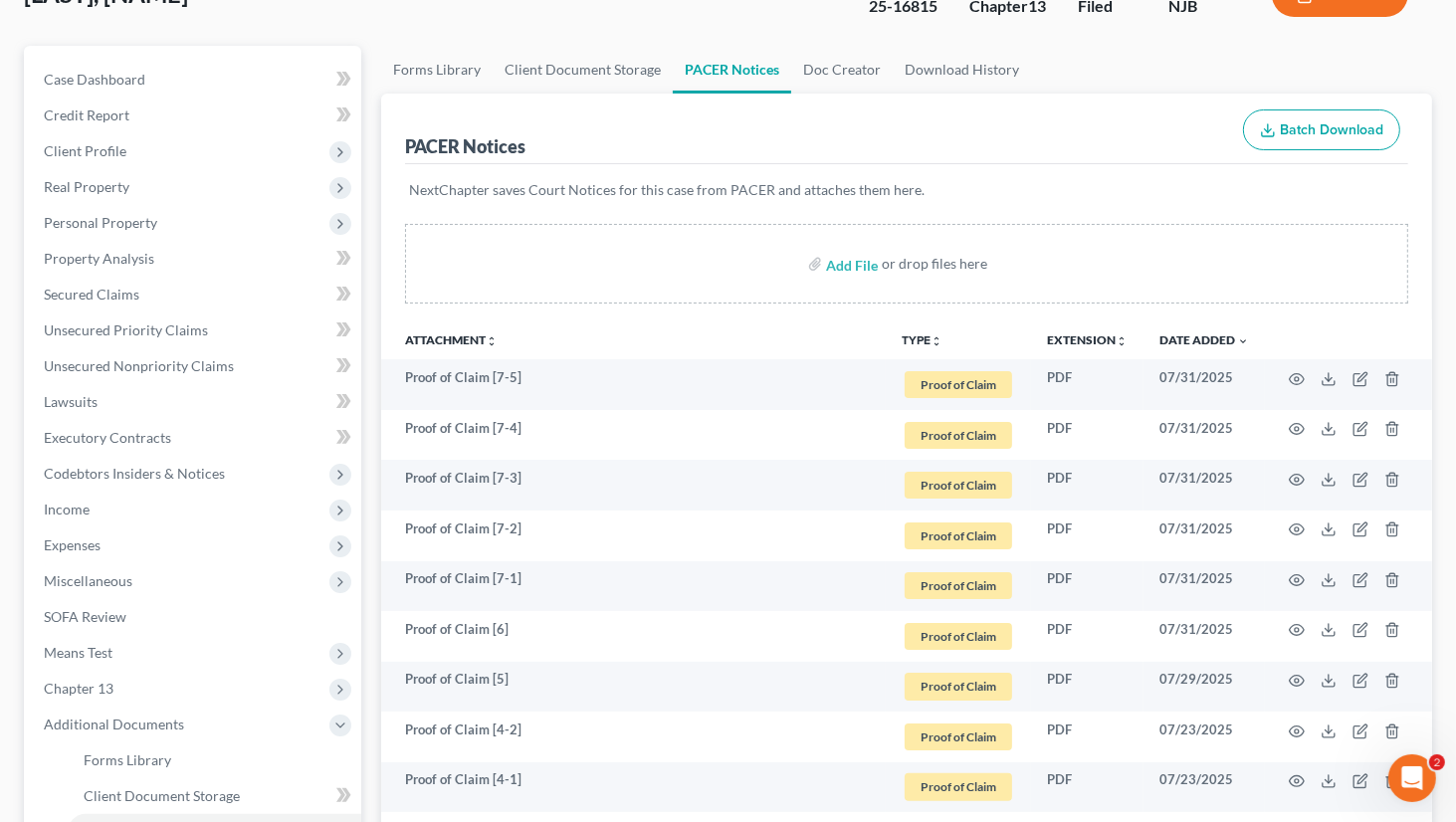scroll, scrollTop: 299, scrollLeft: 0, axis: vertical 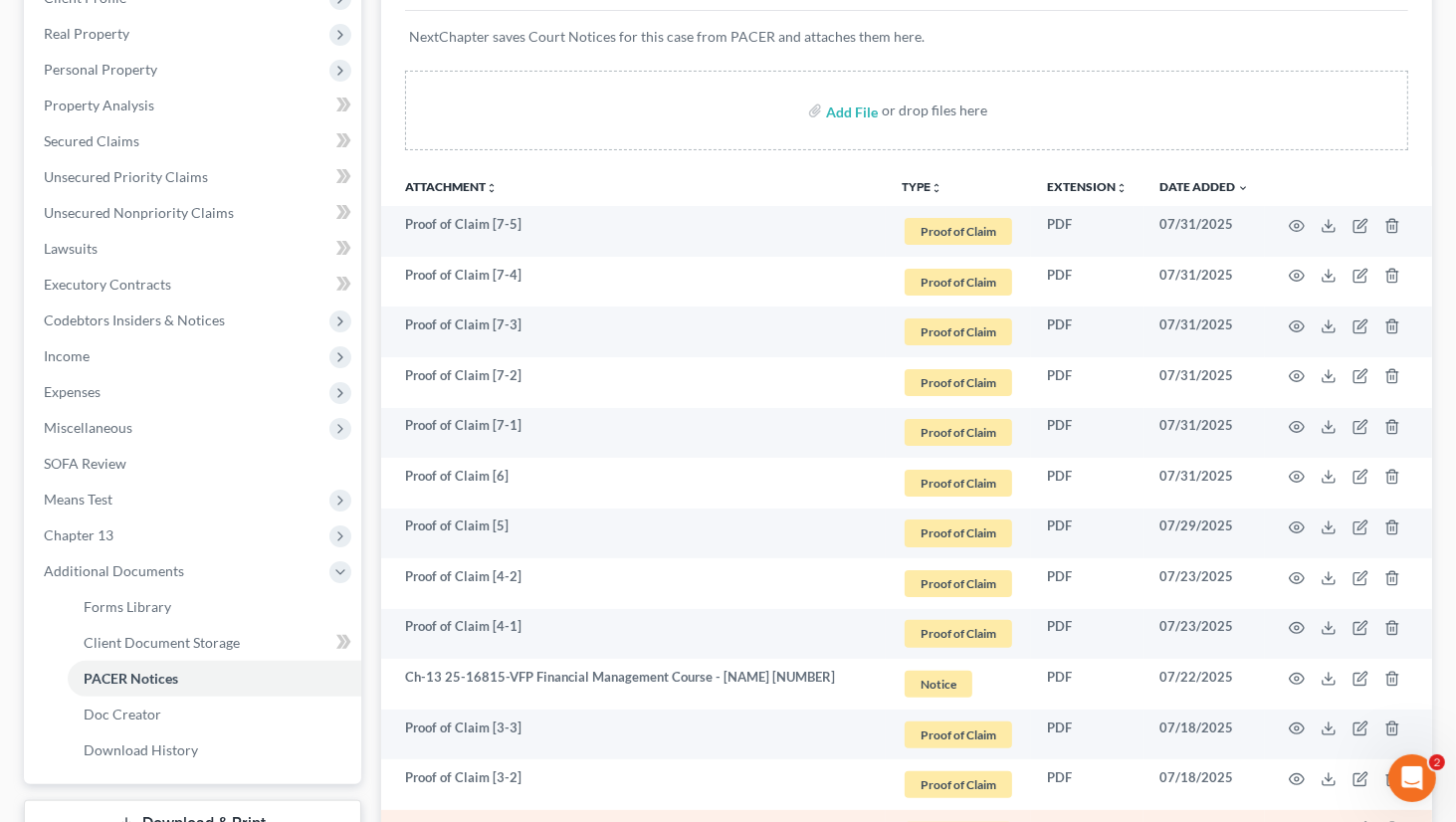 click on "PDF" at bounding box center [1087, 835] 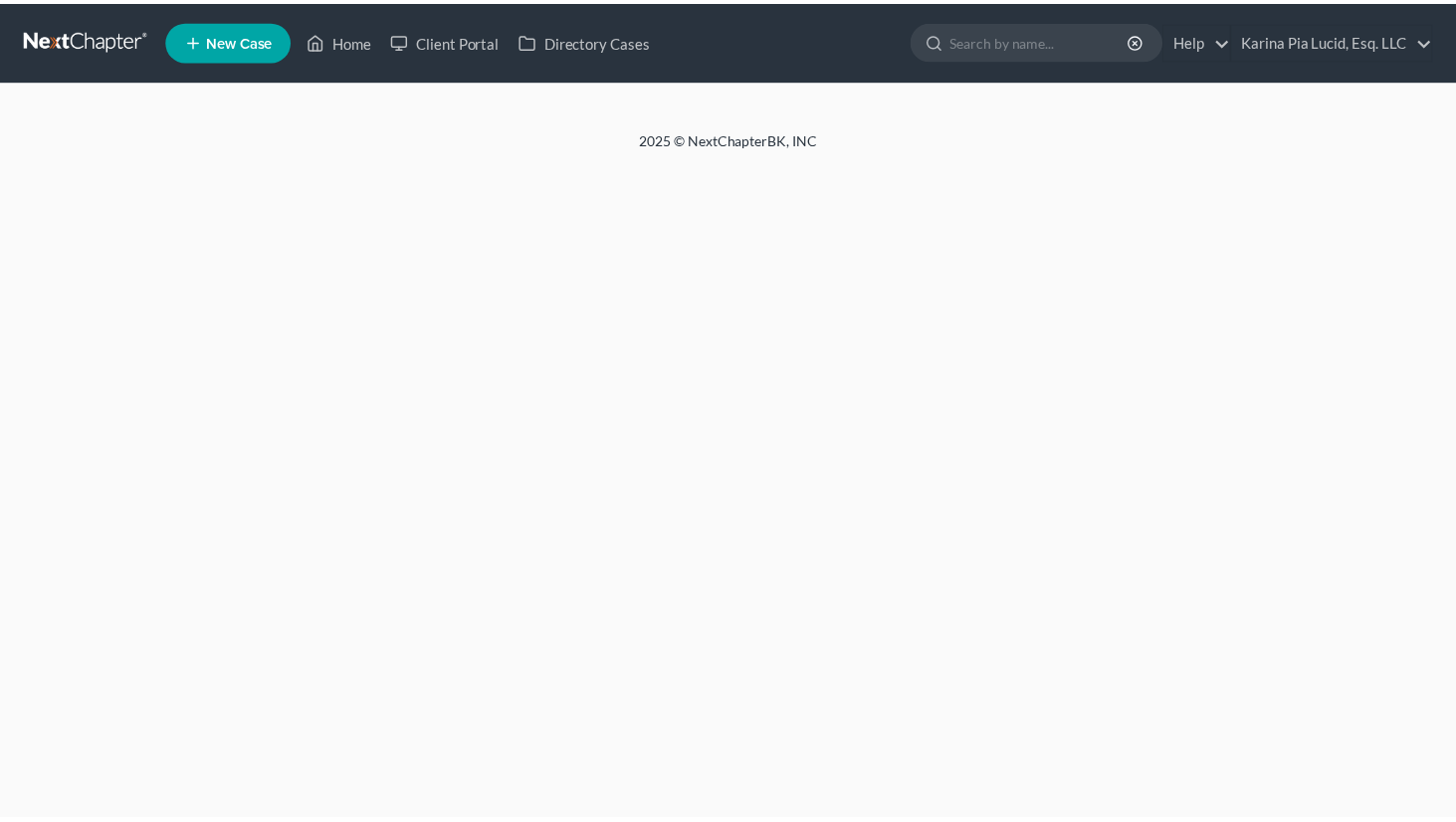 scroll, scrollTop: 0, scrollLeft: 0, axis: both 